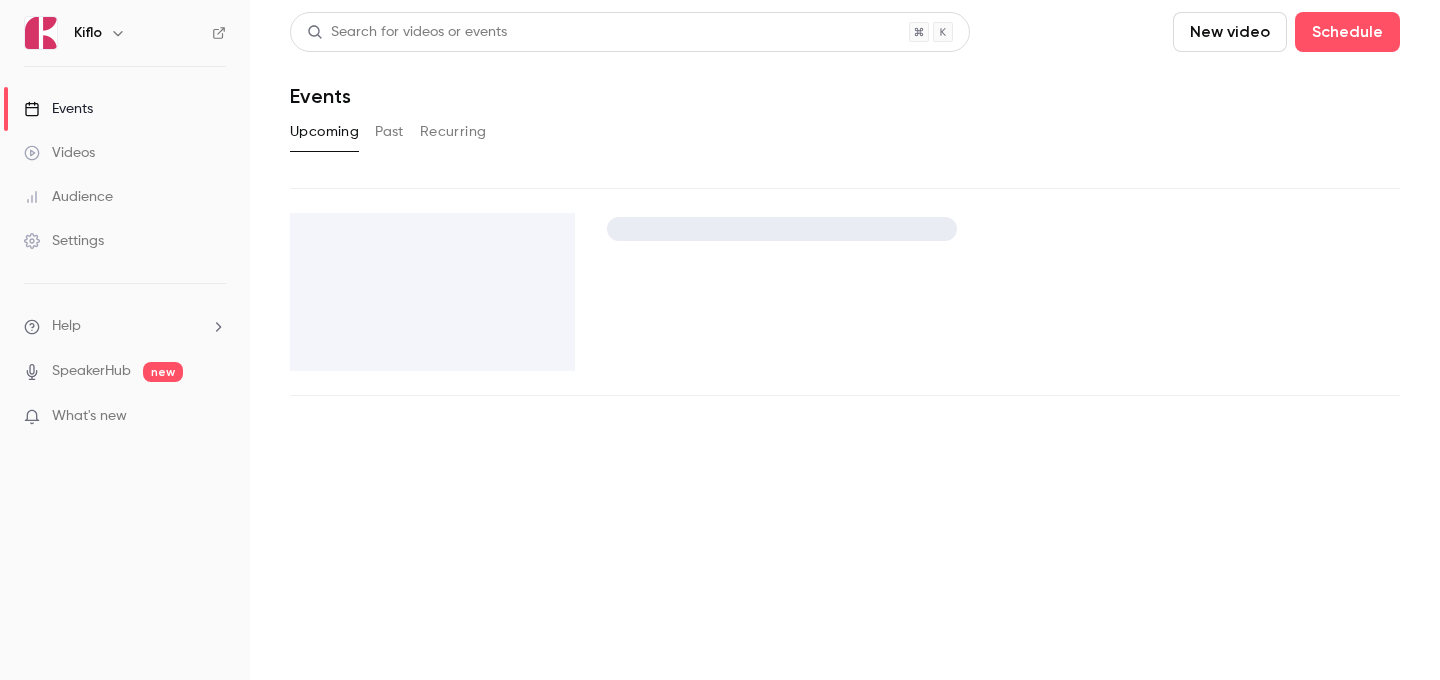 scroll, scrollTop: 0, scrollLeft: 0, axis: both 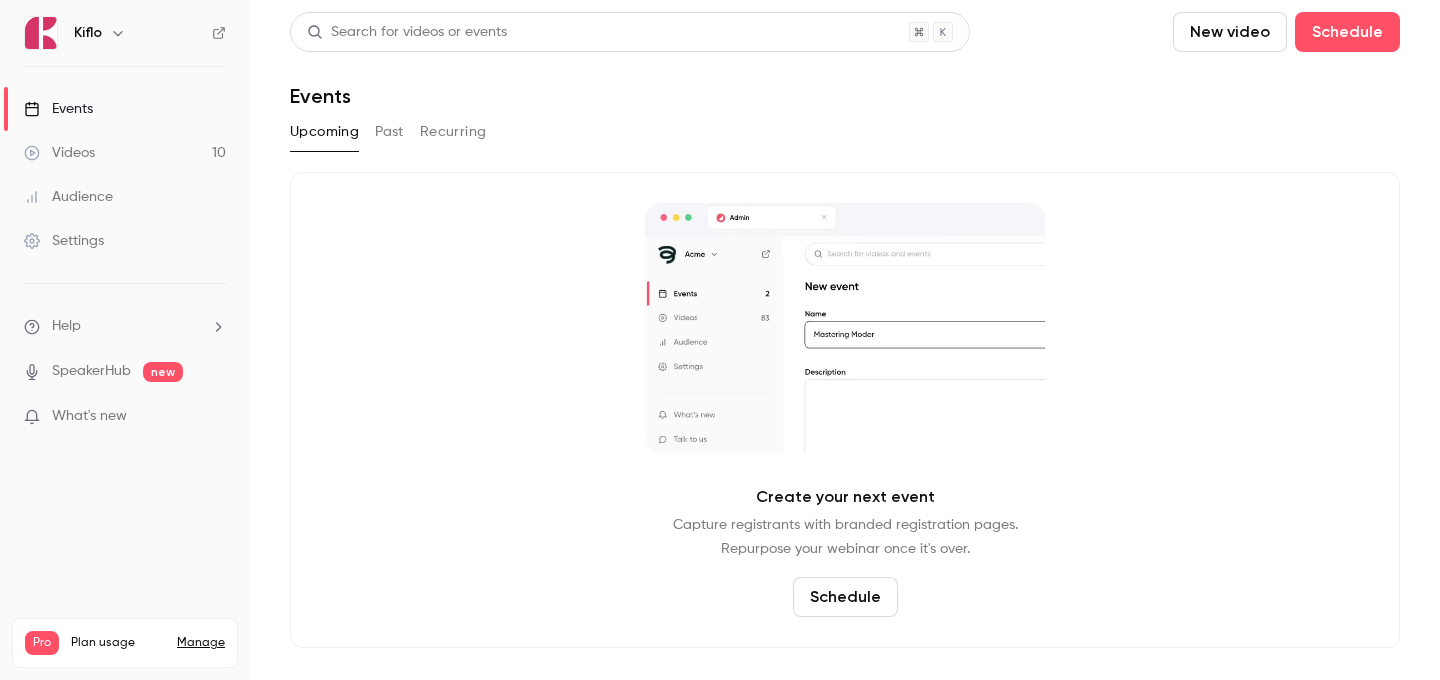 click on "Videos 10" at bounding box center (125, 153) 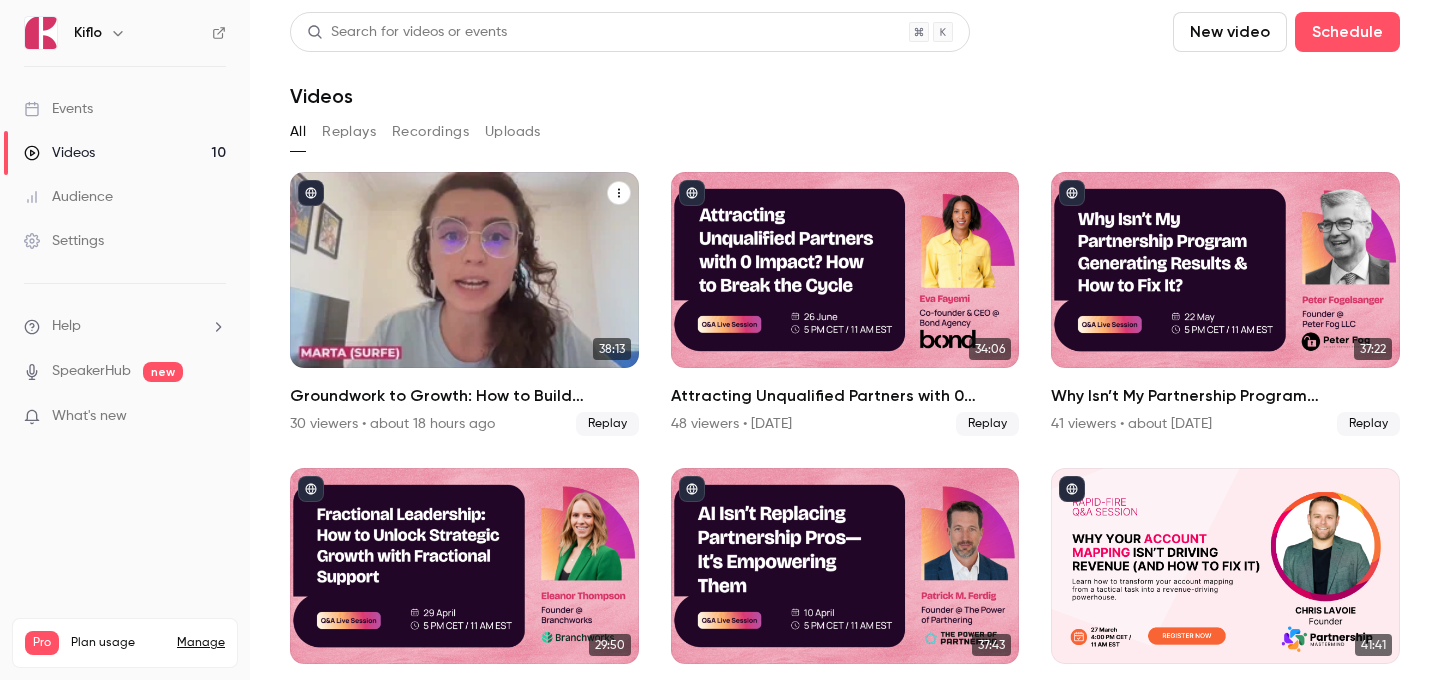 click at bounding box center (464, 270) 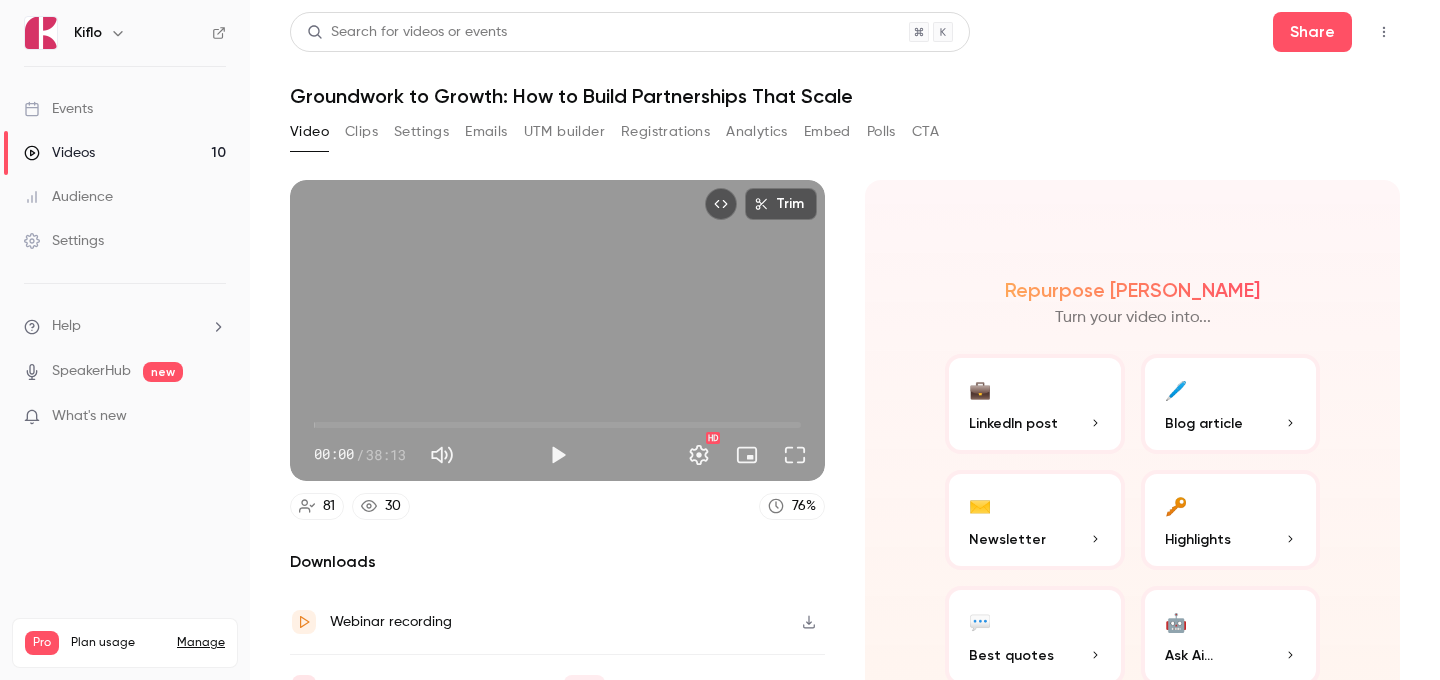 click on "Clips" at bounding box center [361, 132] 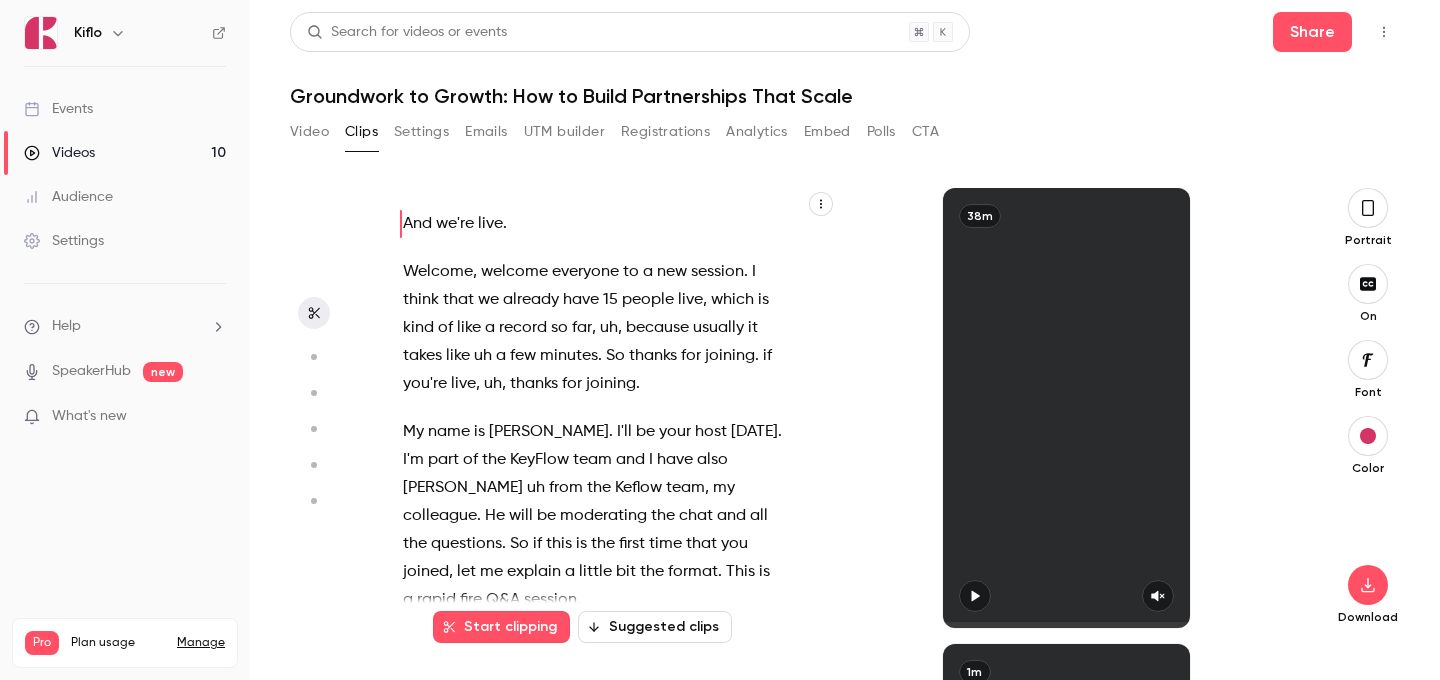 click on "Video" at bounding box center [309, 132] 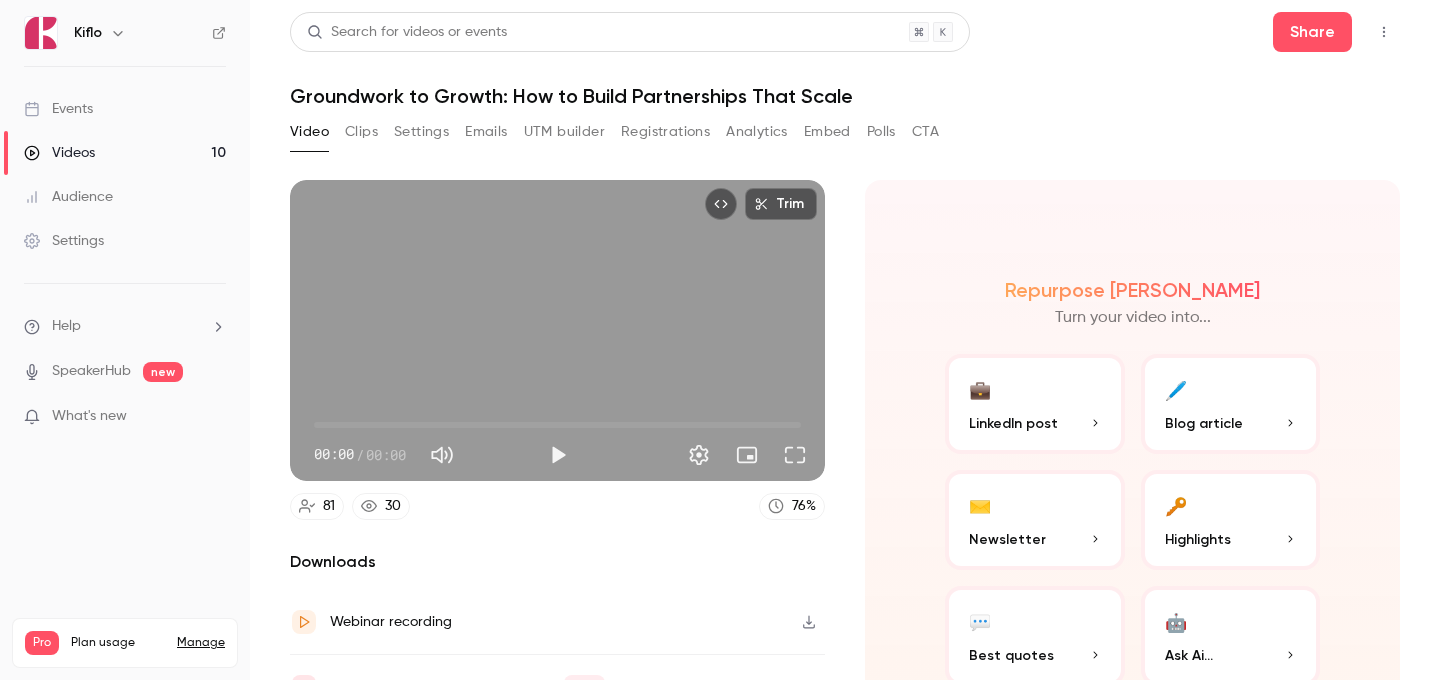 scroll, scrollTop: 104, scrollLeft: 0, axis: vertical 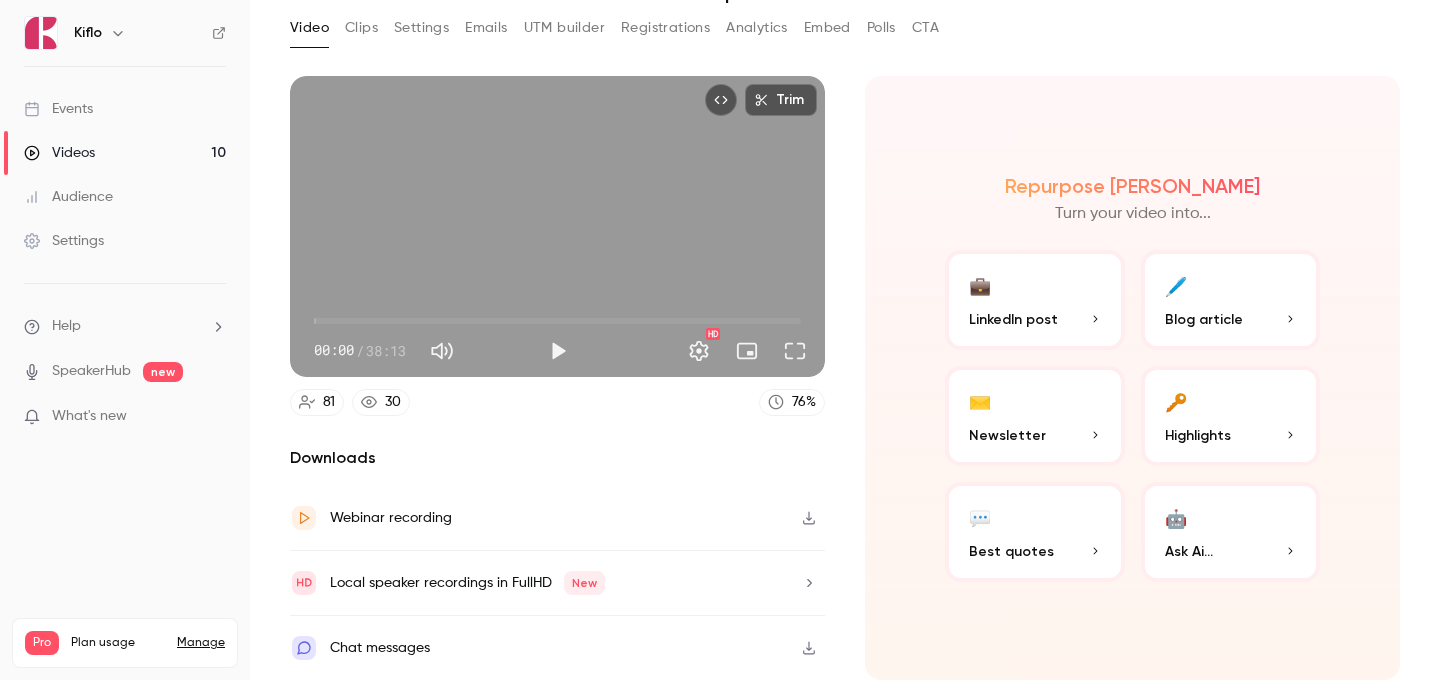 click 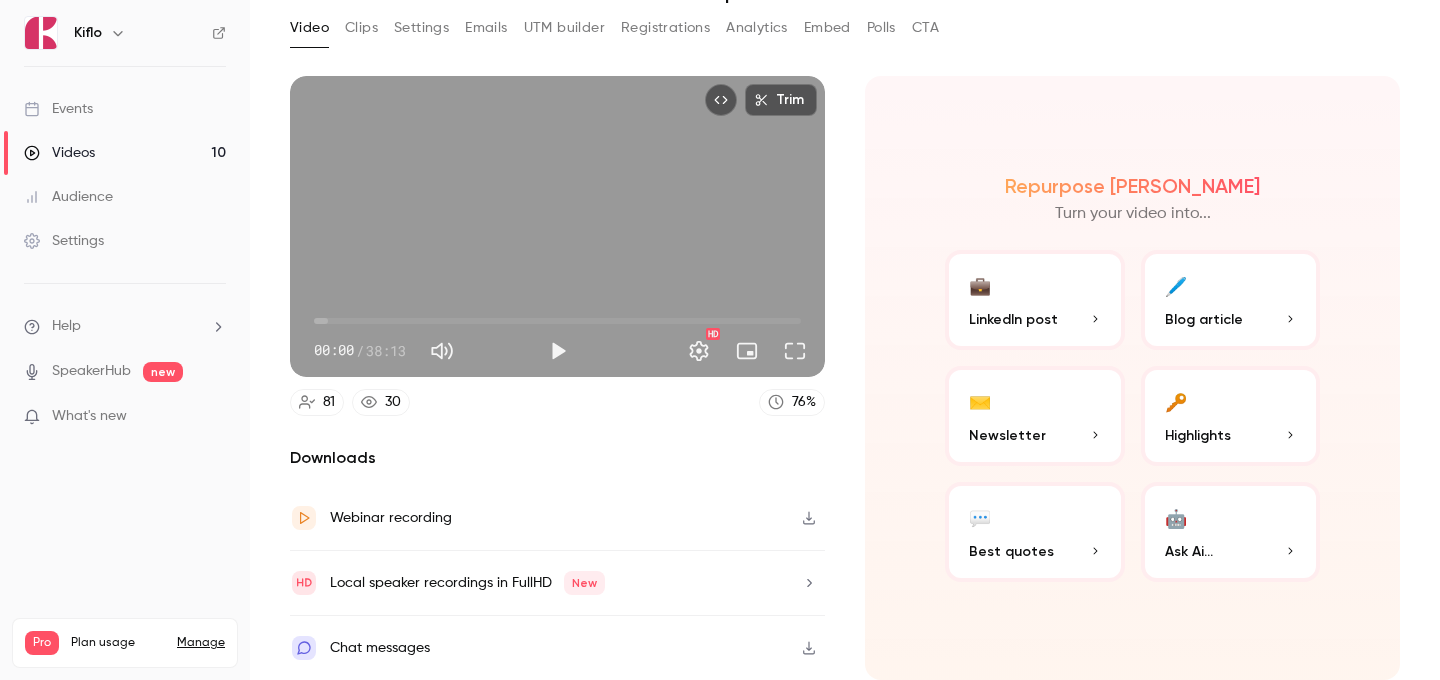 click on "Local speaker recordings in FullHD New" at bounding box center (557, 583) 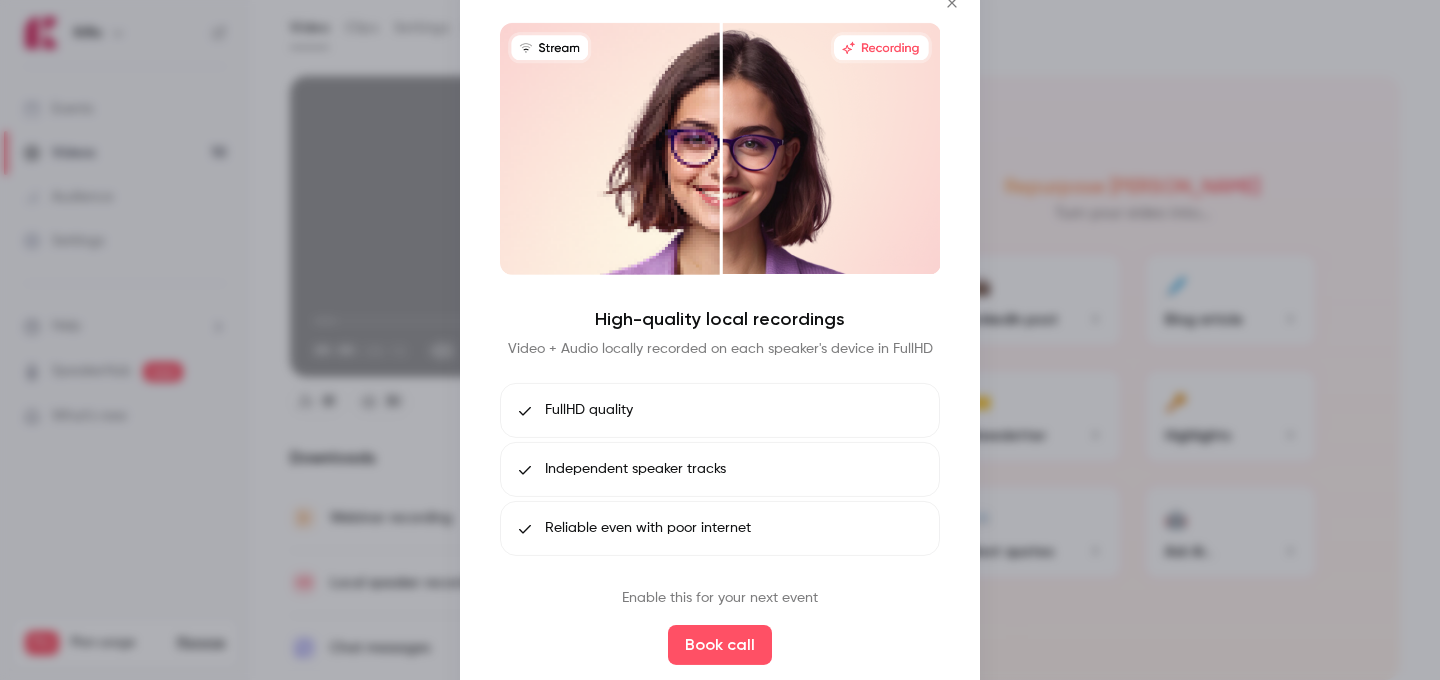 click at bounding box center (952, 3) 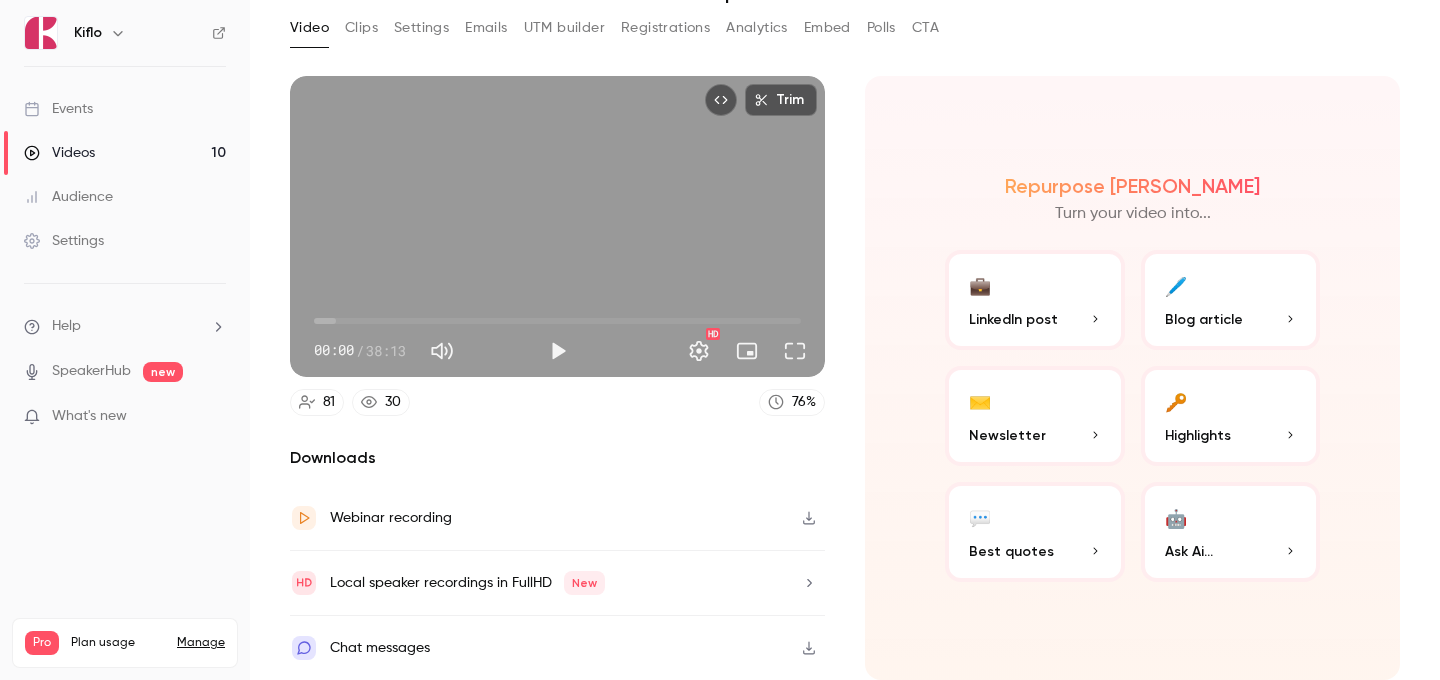 click on "Events" at bounding box center [58, 109] 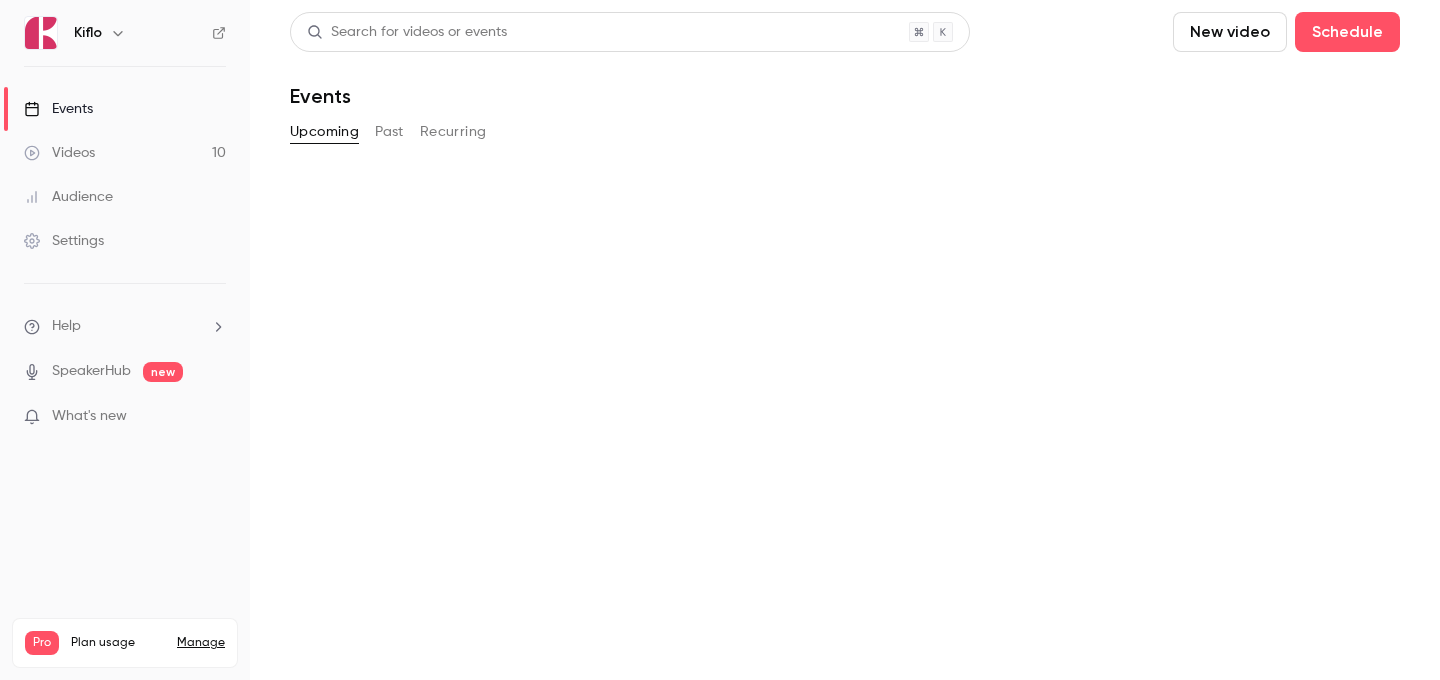 scroll, scrollTop: 0, scrollLeft: 0, axis: both 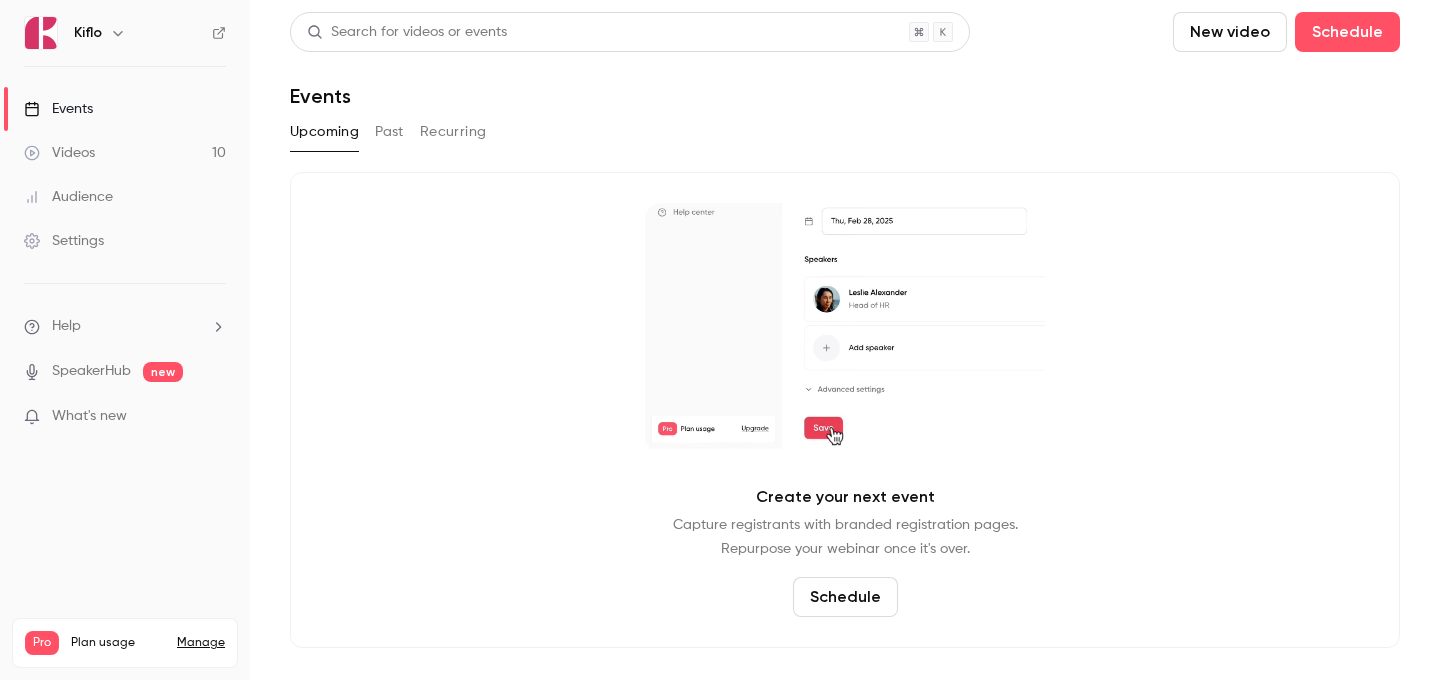 click on "Events" at bounding box center (125, 109) 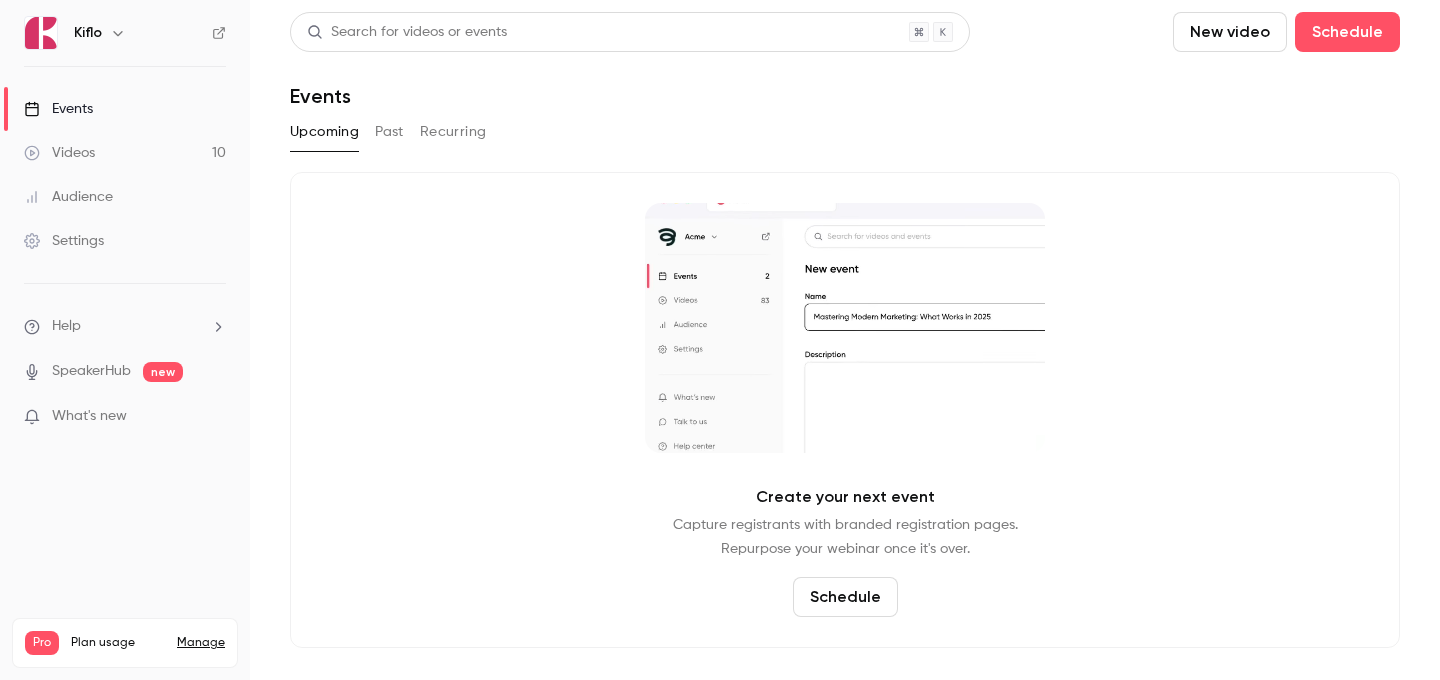 click on "Videos 10" at bounding box center [125, 153] 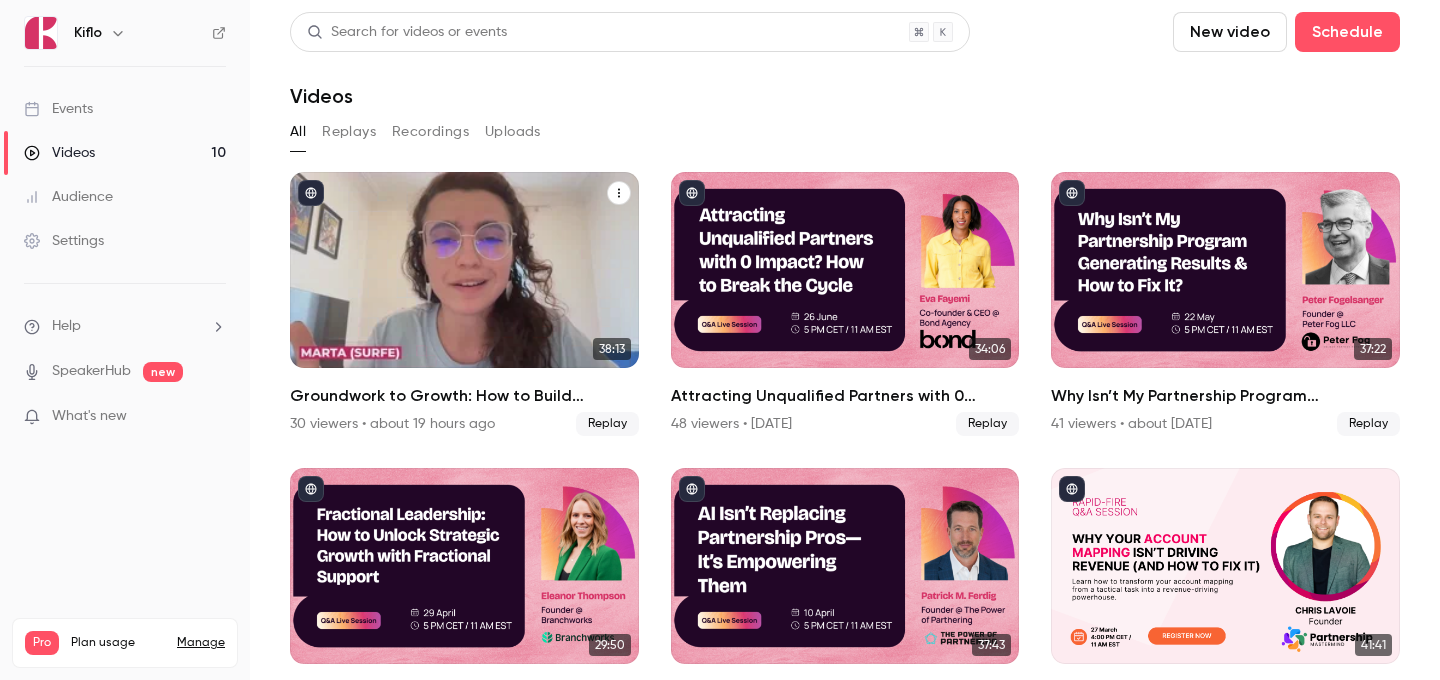 click at bounding box center (464, 270) 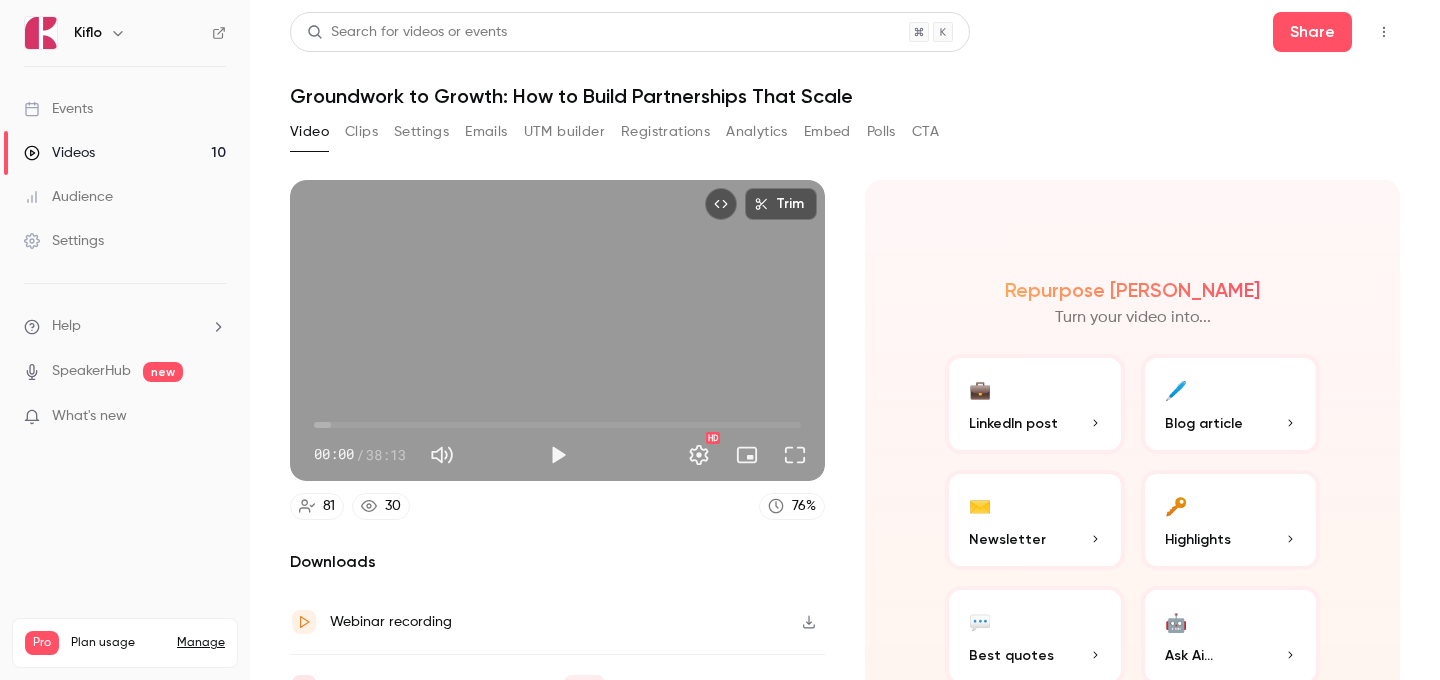 click on "Settings" at bounding box center (421, 132) 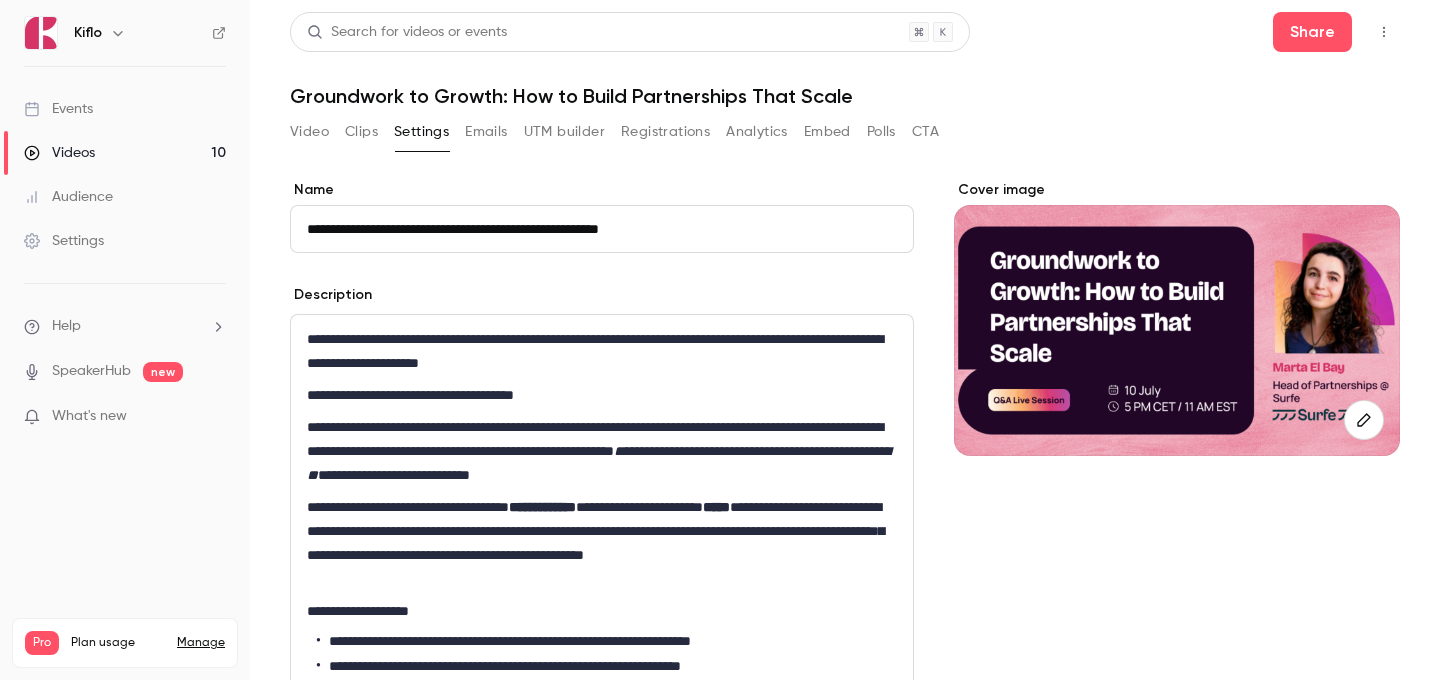 click on "Video Clips Settings Emails UTM builder Registrations Analytics Embed Polls CTA" at bounding box center (614, 132) 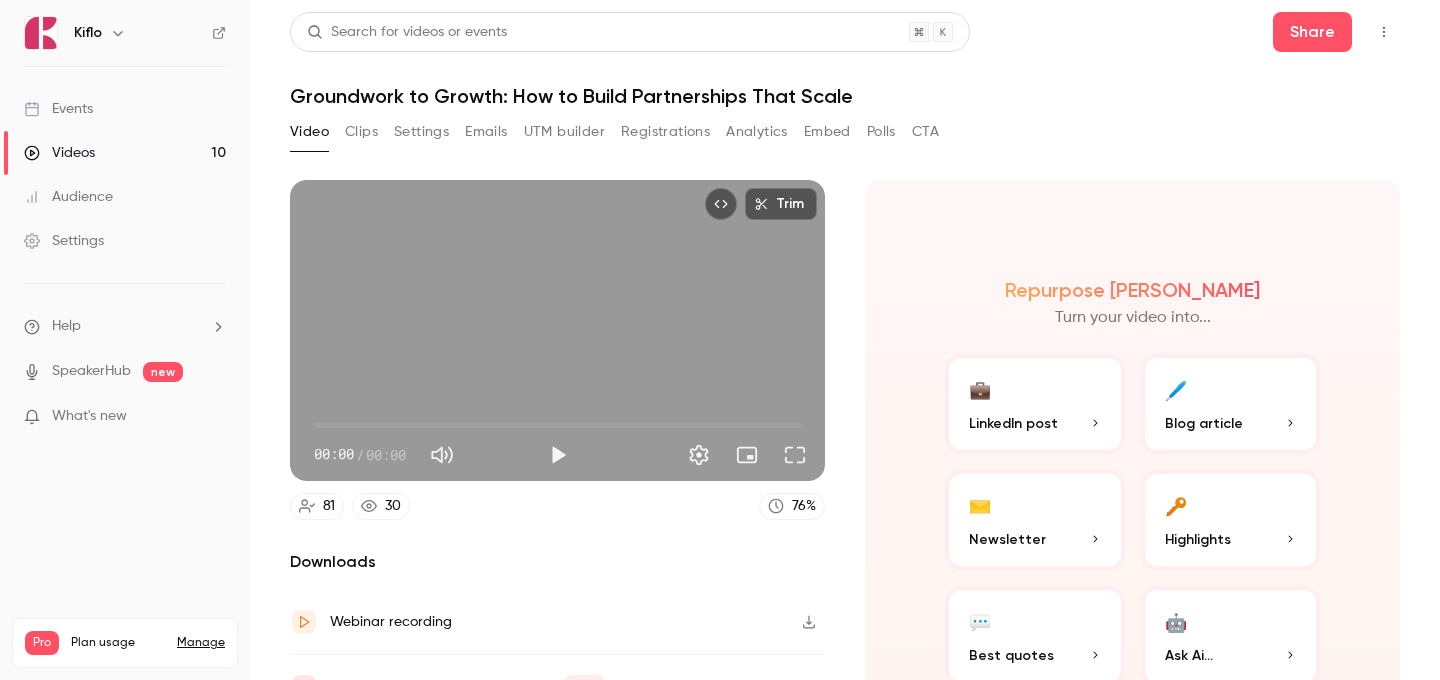 click on "Clips" at bounding box center (361, 132) 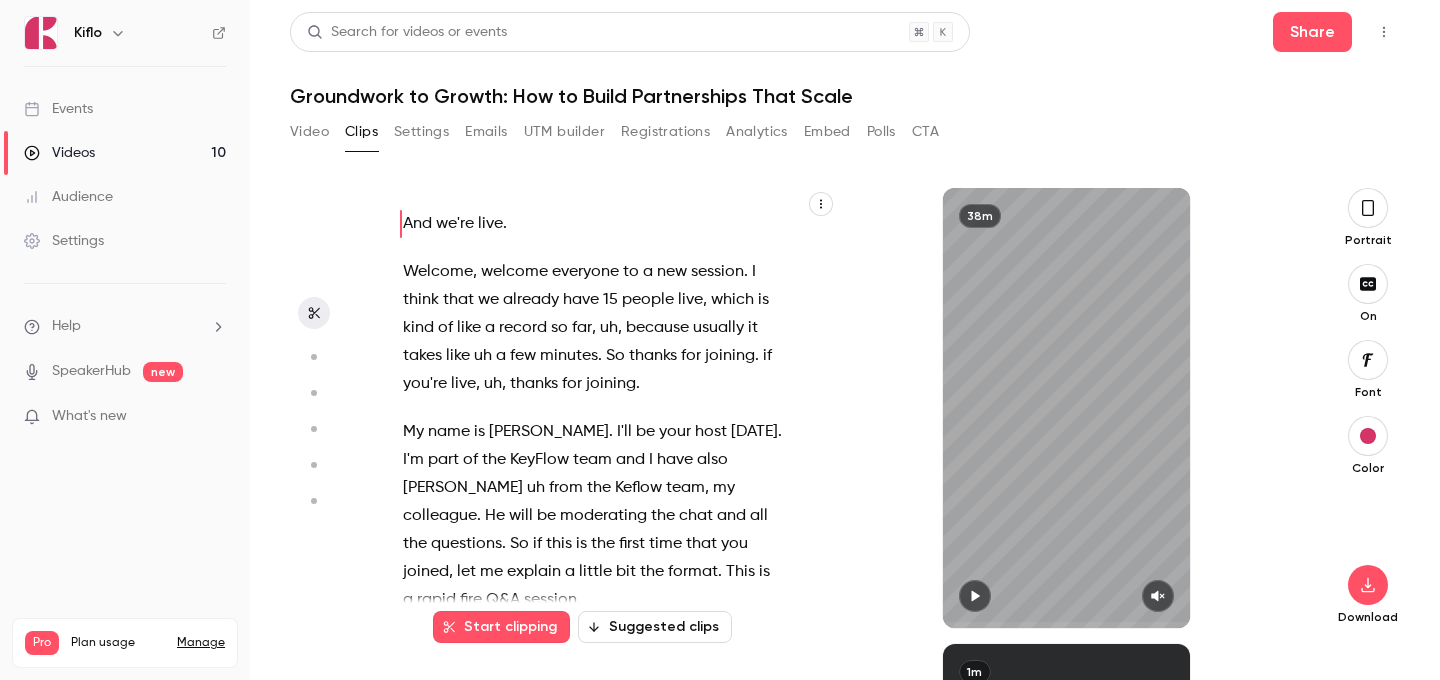 click on "Welcome" at bounding box center (438, 272) 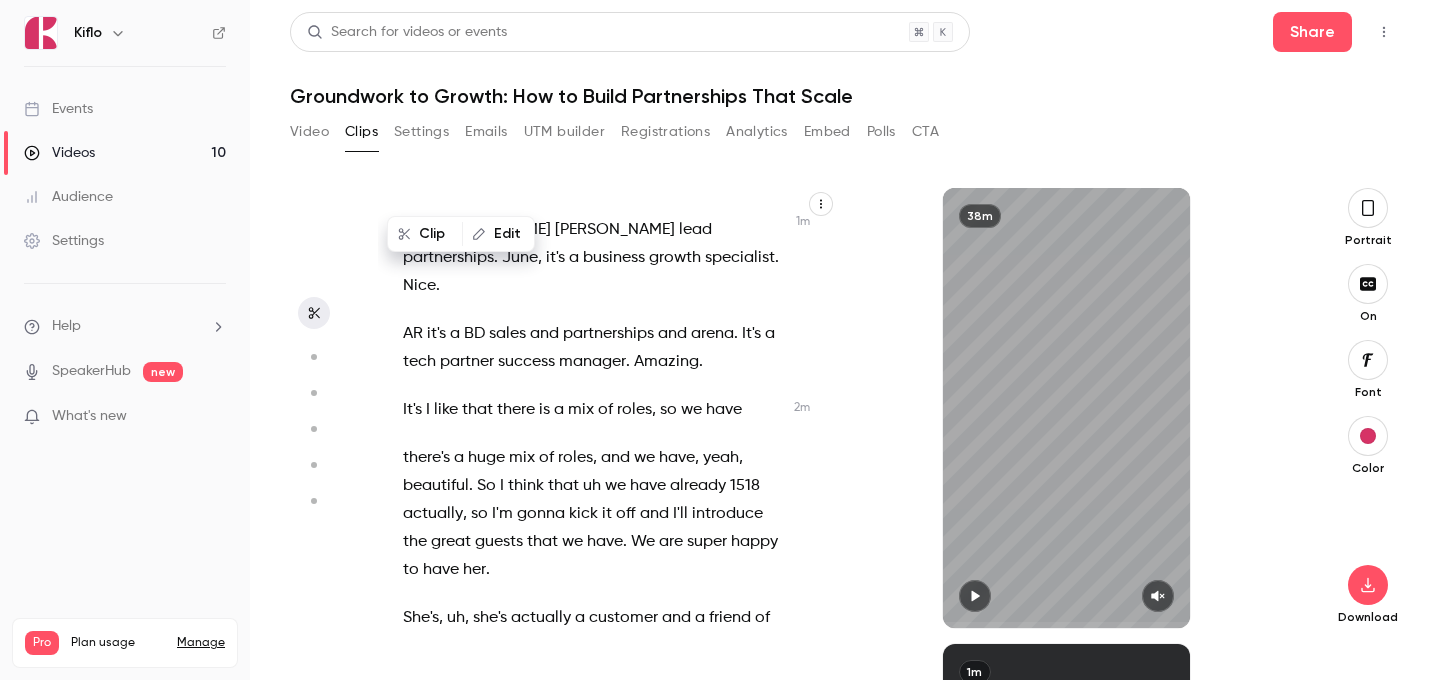 scroll, scrollTop: 1430, scrollLeft: 0, axis: vertical 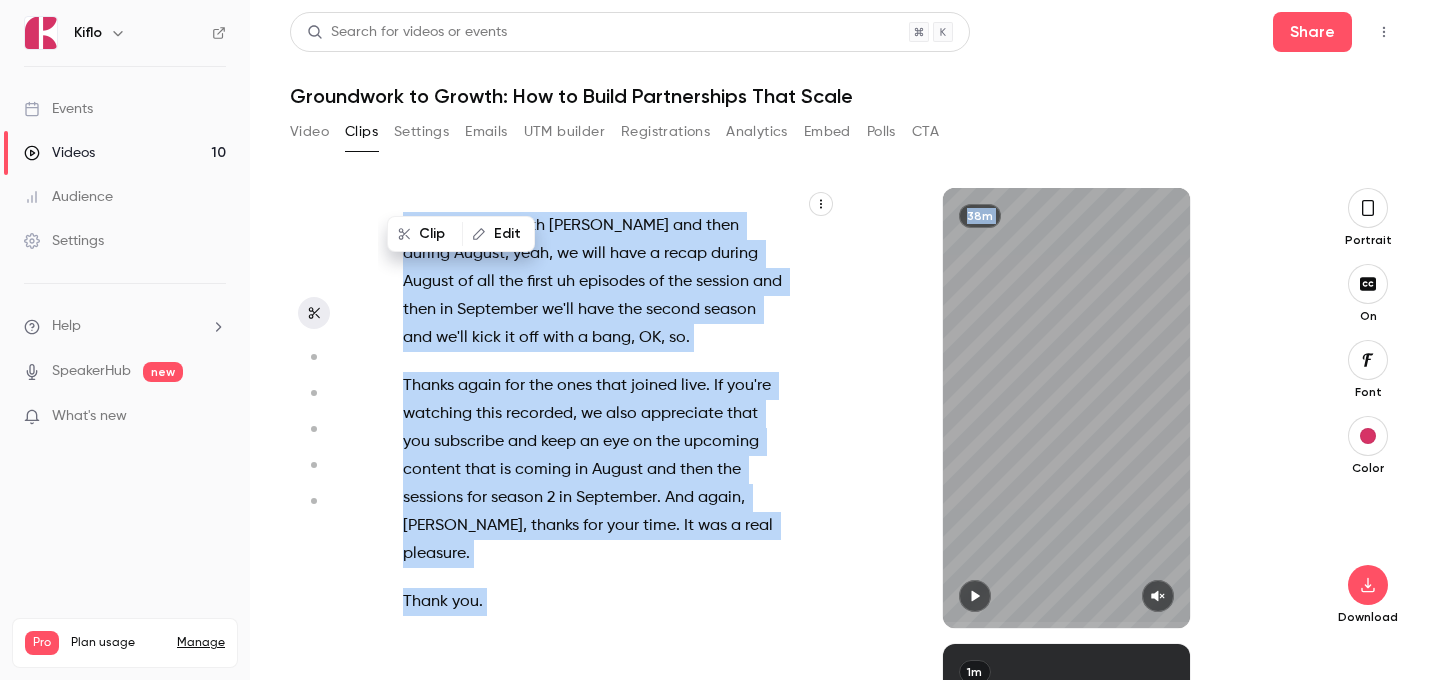 drag, startPoint x: 404, startPoint y: 375, endPoint x: 720, endPoint y: 753, distance: 492.68652 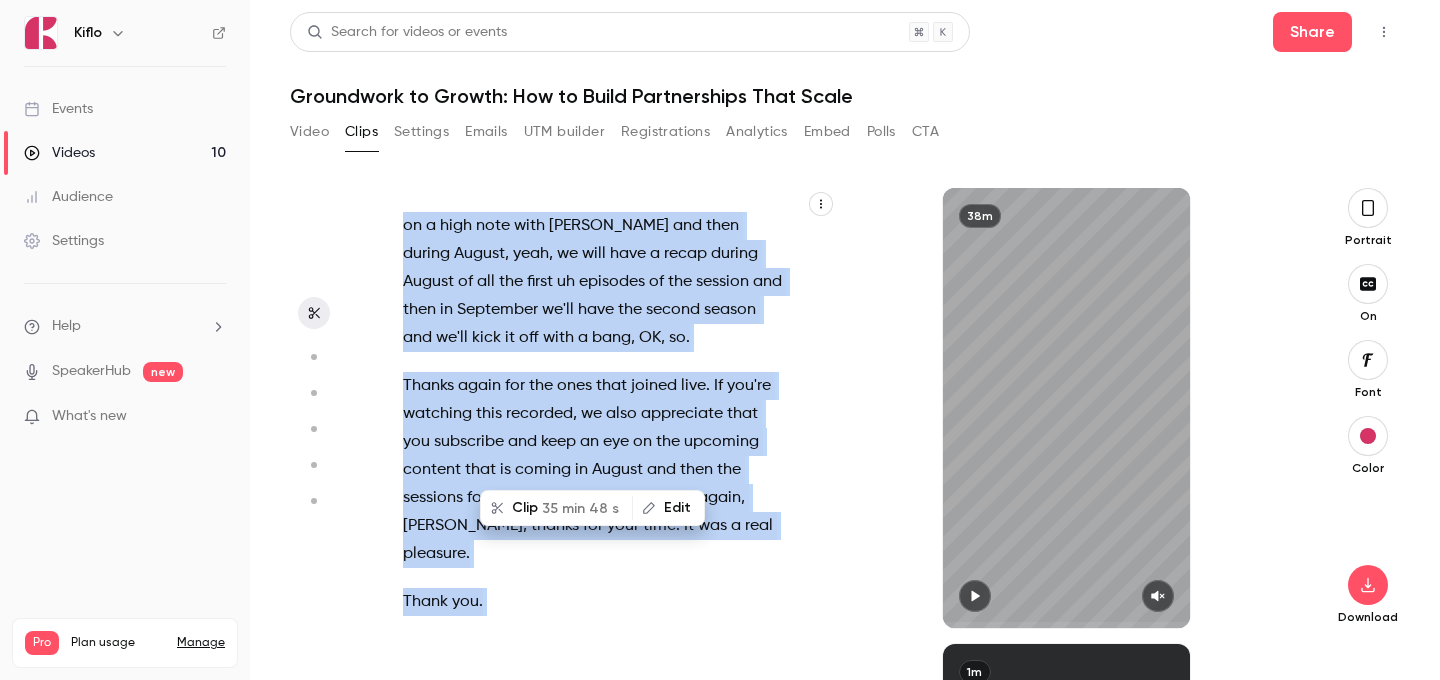 scroll, scrollTop: 23484, scrollLeft: 0, axis: vertical 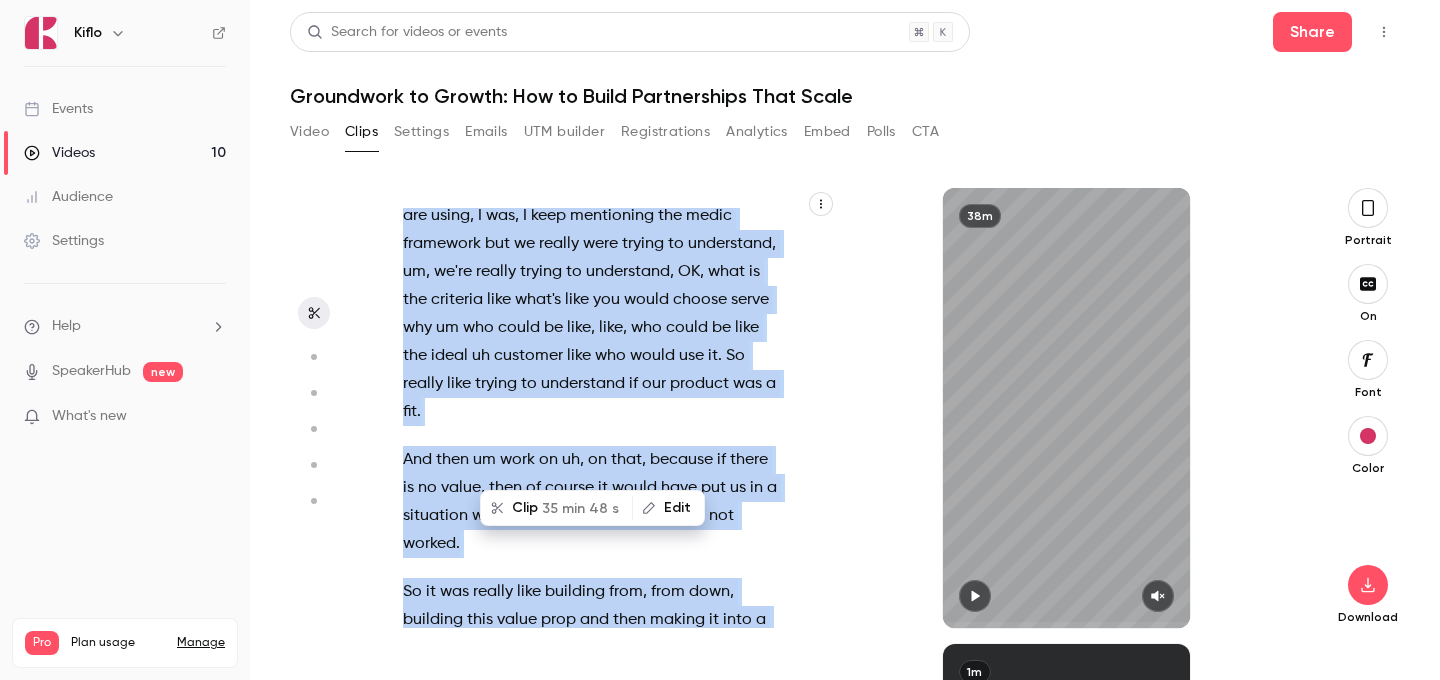 copy on "She's ,   uh ,   she's   actually   a   customer   and   a   friend   of   us ,   uh ,   so ,   uh ,   please   let   me   introduce   you   to   Martha   Bay .   She's   from   Serf   and   she   has   a   great   story .   She's   now   the   head   of   partnerships   at   Surf ,   but   she   started   like   with   kind   of   like   the   basics   and   we'll   hear   everything   from   her   today   like   her   story   and   how   he   achieved   all   the   success   that   he   she   has   done . uh   so .   Martha ,   it's   a   pleasure   to   have   you   welcome   and   thanks   for ,   for   your   time   and   doing   this . Oh ,   thank   you   for   having   me ,   happy   to   be   here . A   real   pleasure .   So ,   uh ,   before   we   begin ,   and   usually   we   do   this ,   and ,   well ,   let   me   introduce   you   also   the   topic   which   uh   Marta   is   going   to   talk   about   today ,   which   is   the   groundwork   to   get   uh   growth ,   like   how   to ..." 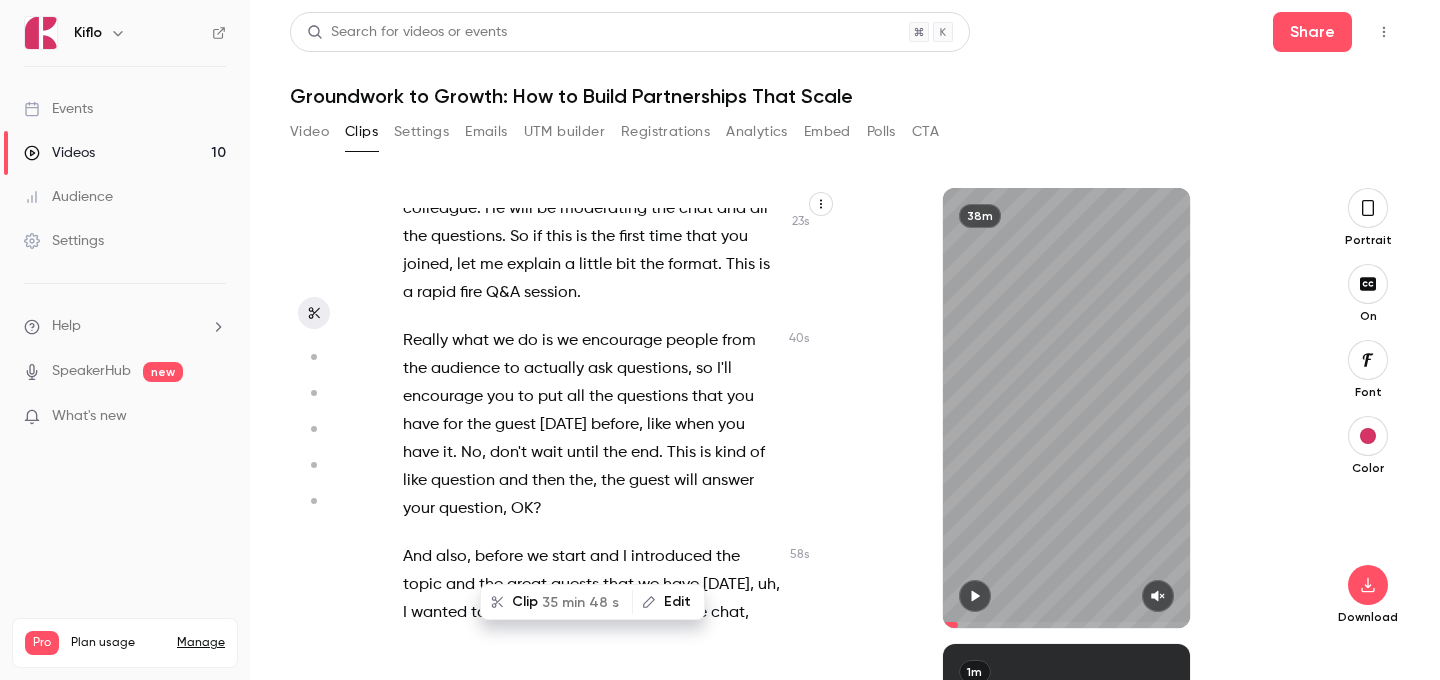 scroll, scrollTop: 0, scrollLeft: 0, axis: both 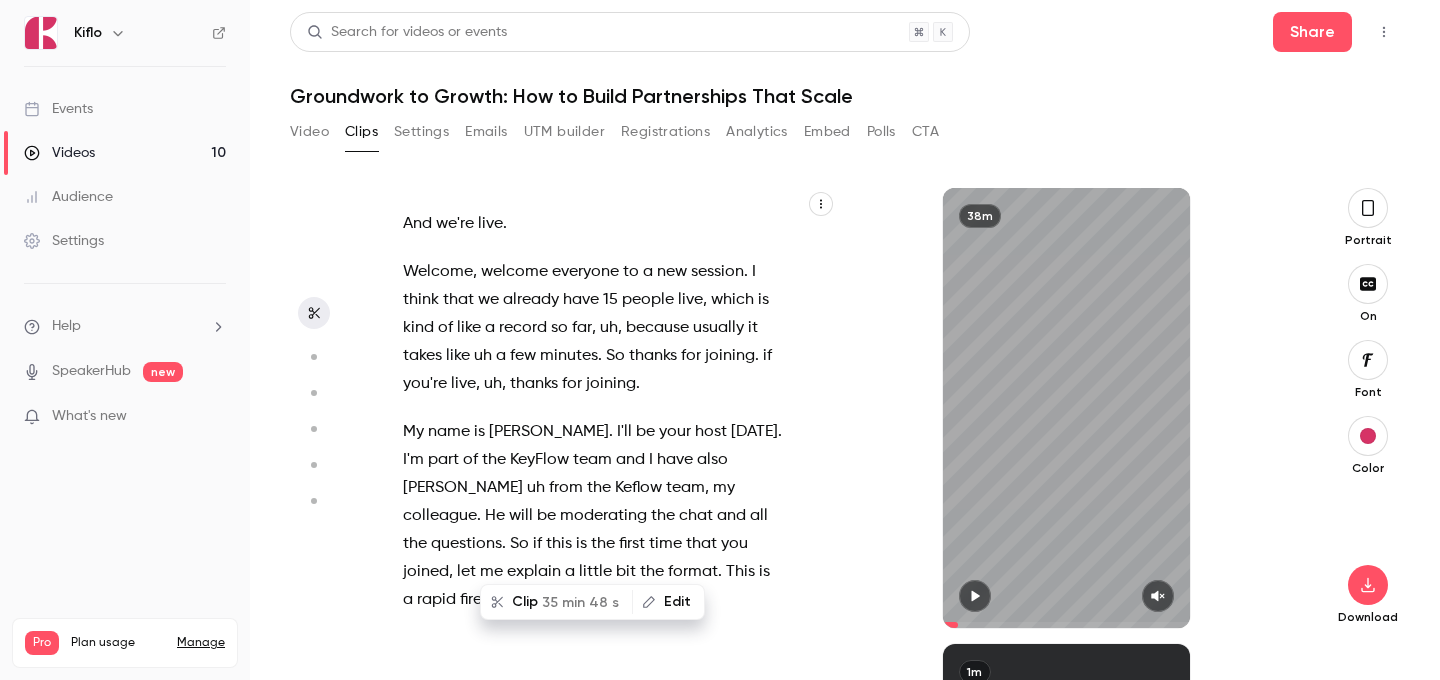 type on "***" 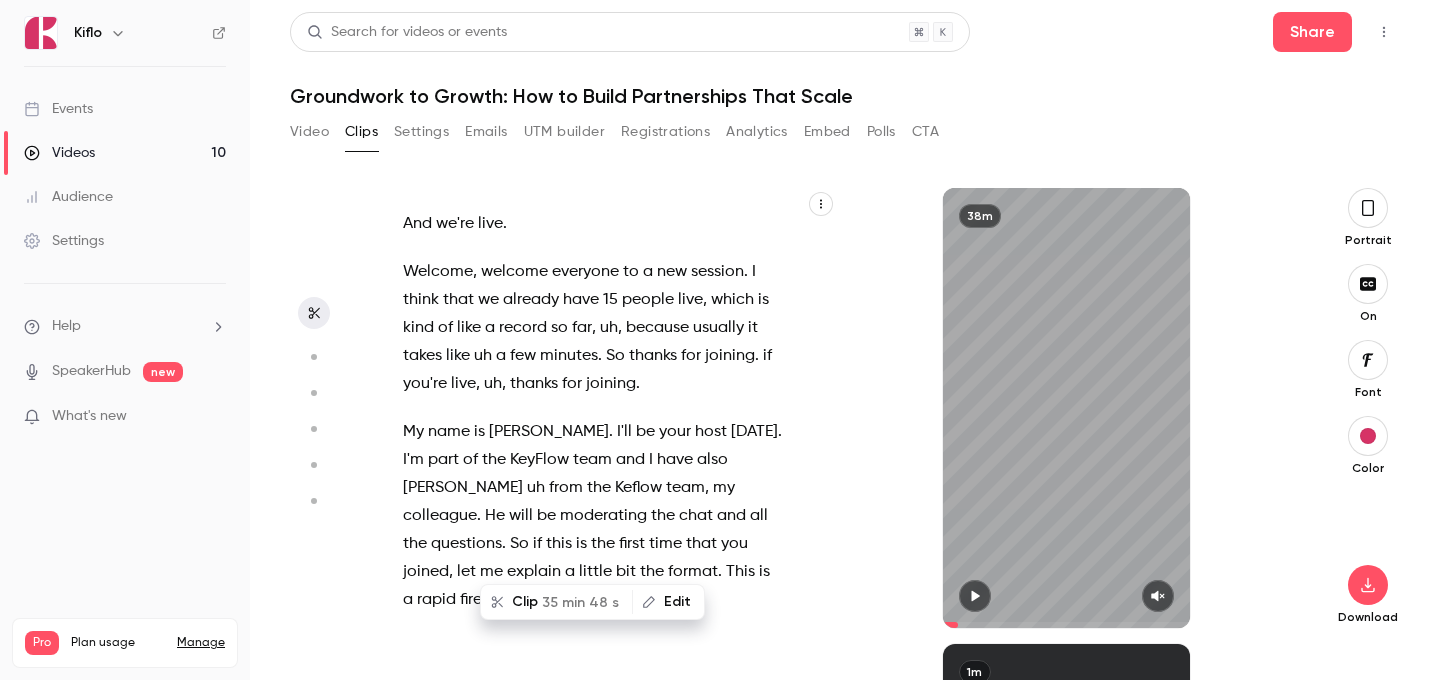 click on "Events" at bounding box center (125, 109) 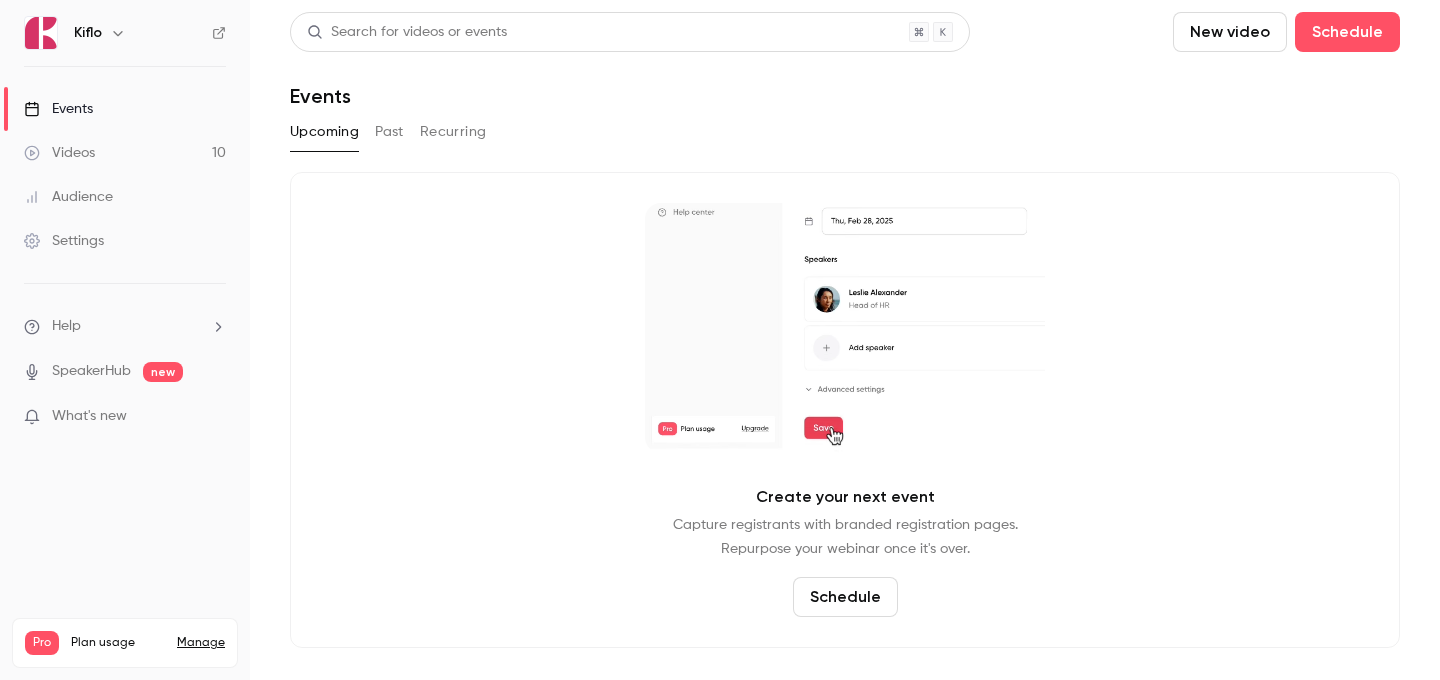 click on "Videos 10" at bounding box center [125, 153] 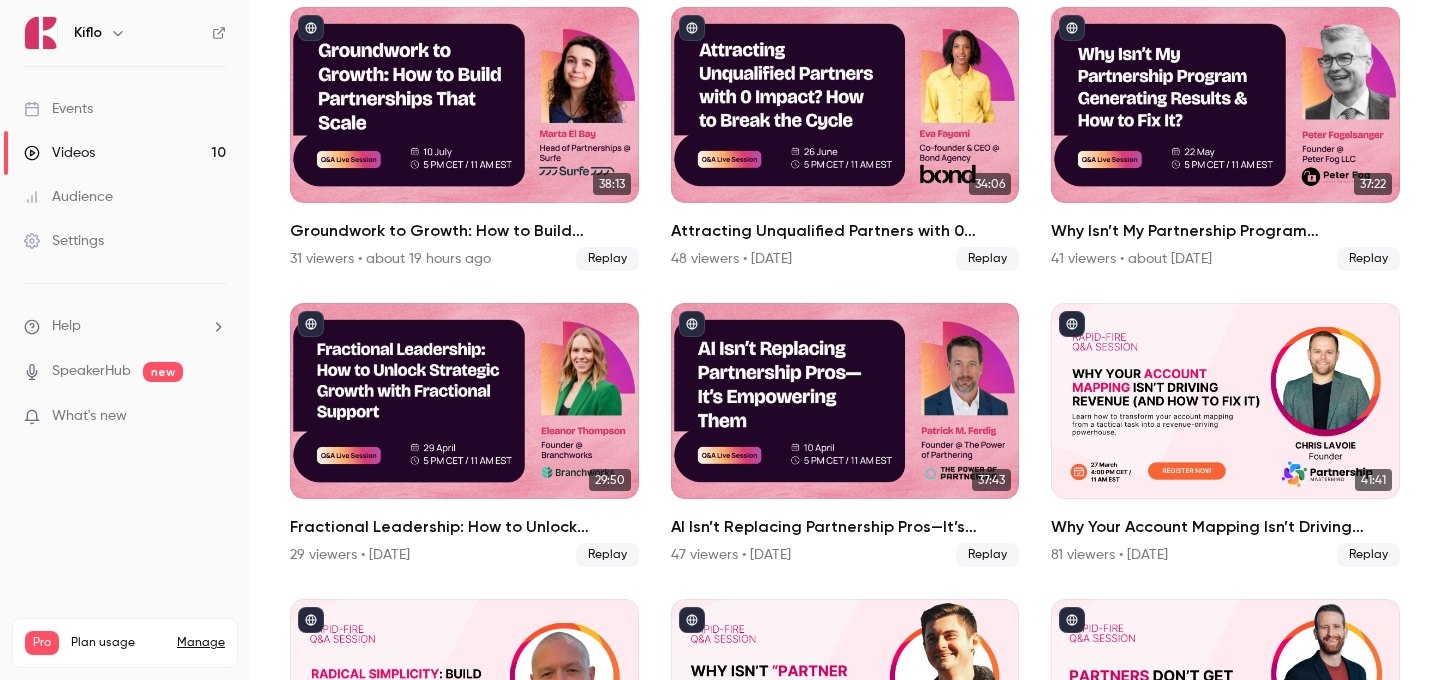 scroll, scrollTop: 0, scrollLeft: 0, axis: both 